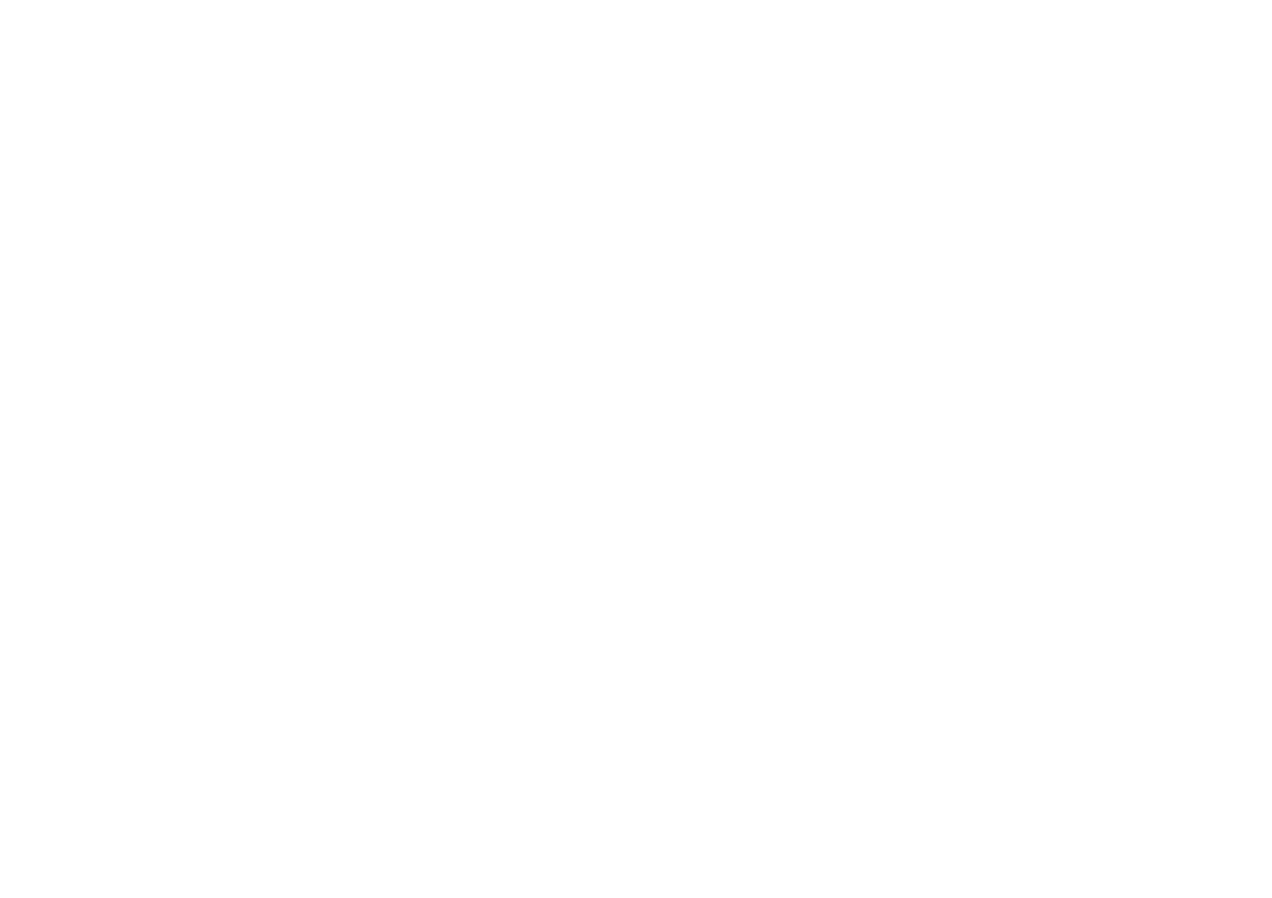 scroll, scrollTop: 0, scrollLeft: 0, axis: both 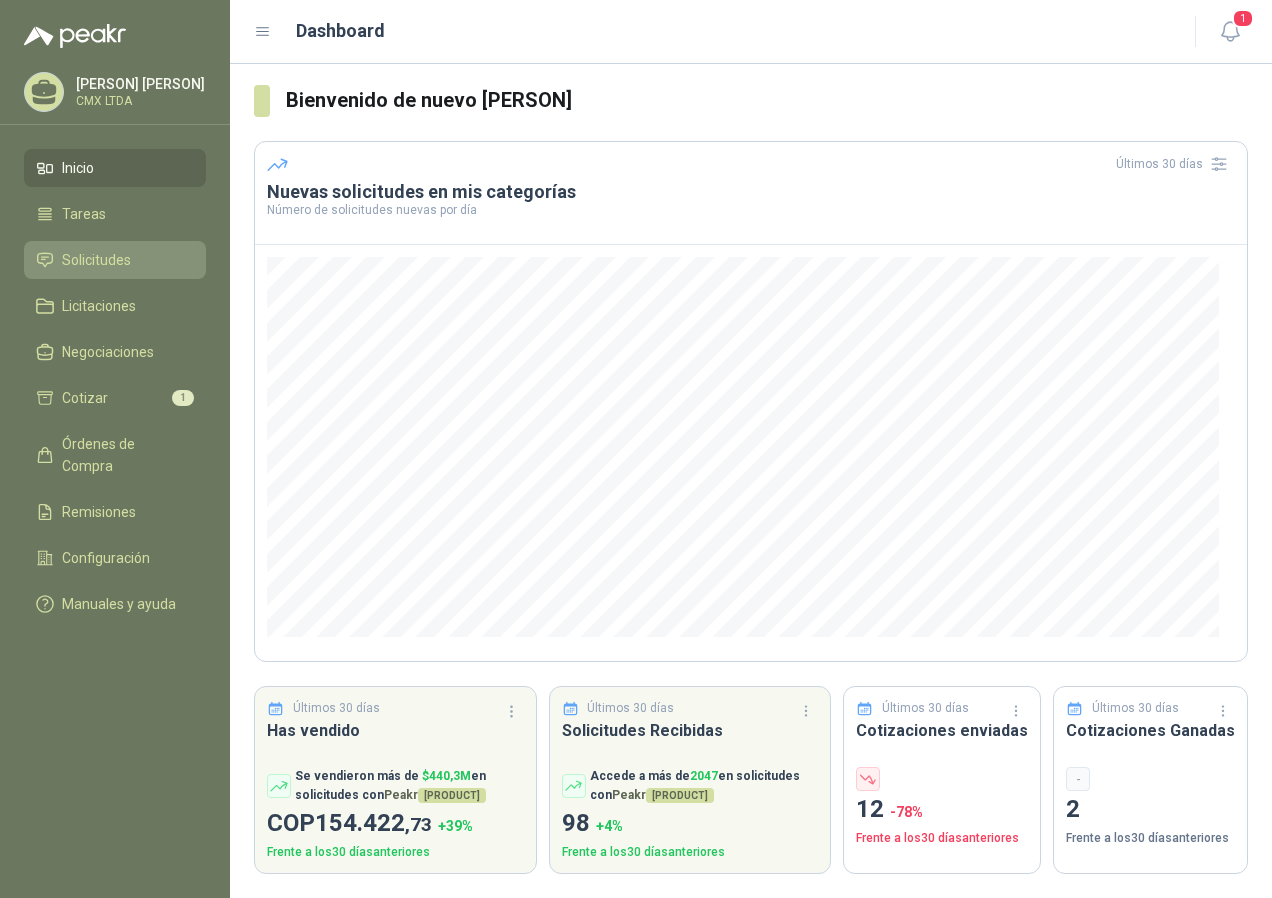 click on "Solicitudes" at bounding box center [96, 260] 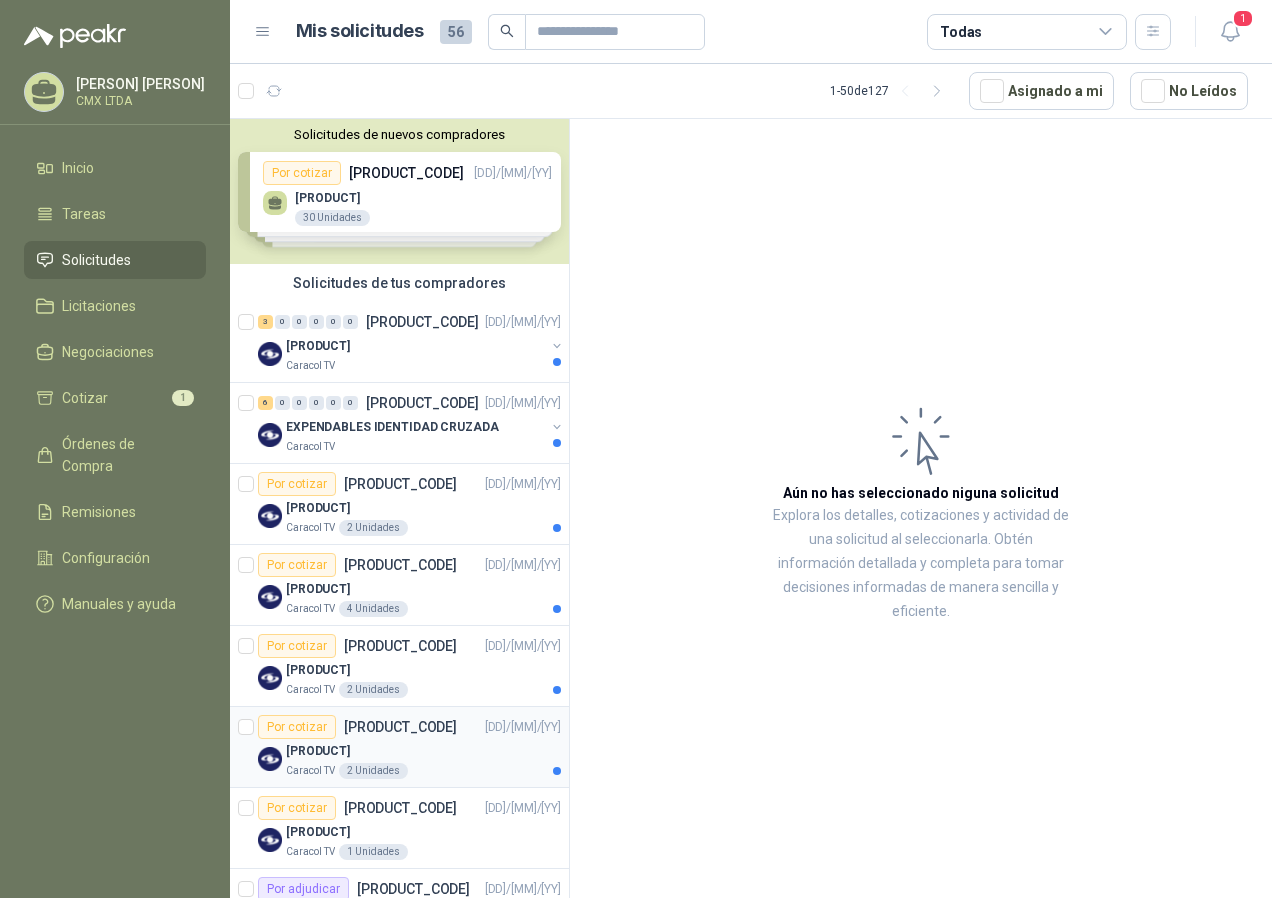click on "[COMPANY] [QUANTITY] [UNITS]" at bounding box center (423, 771) 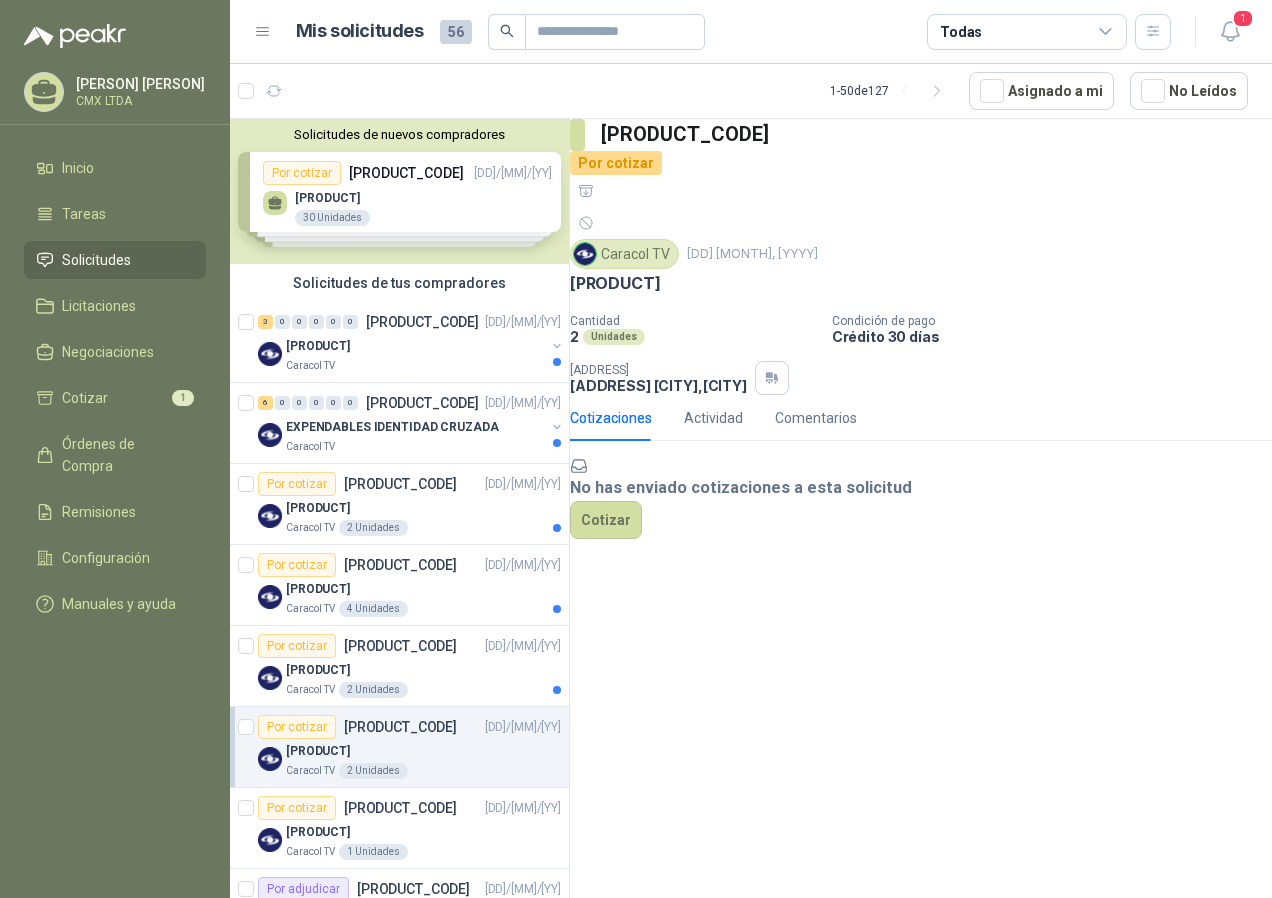 drag, startPoint x: 598, startPoint y: 225, endPoint x: 921, endPoint y: 229, distance: 323.02478 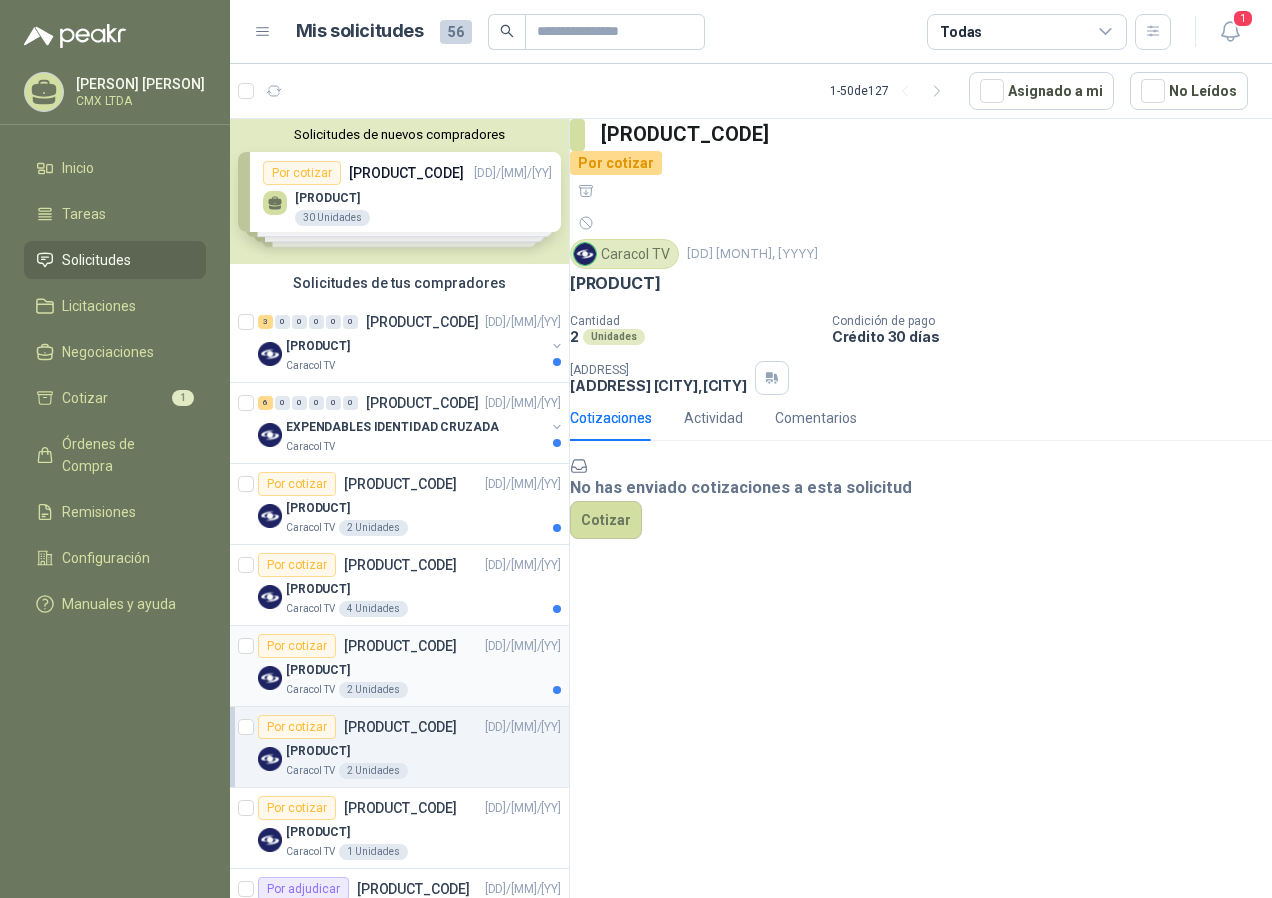 click on "[PRODUCT]" at bounding box center [318, 670] 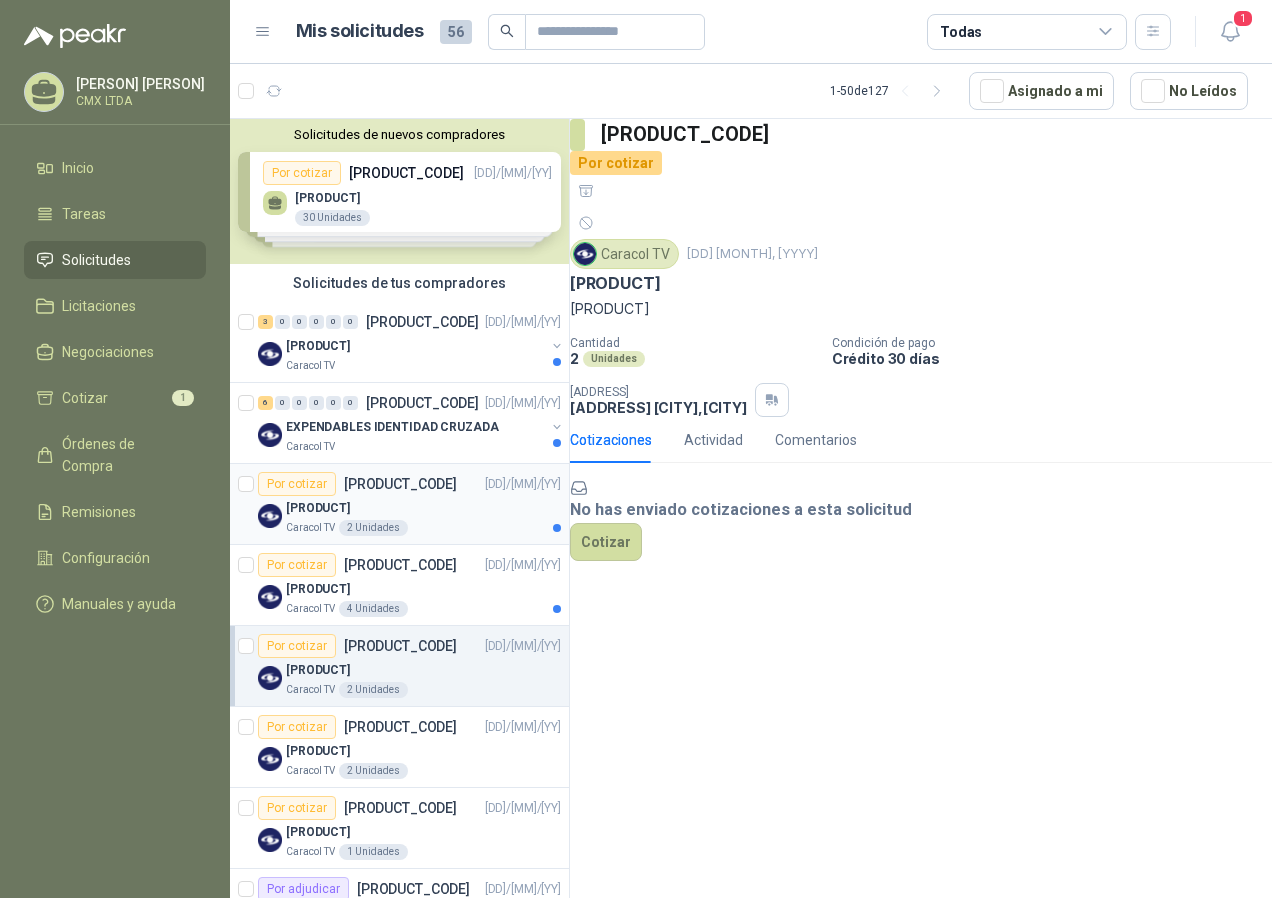click on "[PRODUCT_STATUS] [PRODUCT_CODE] [DD]/[MM]/[YY] [PRODUCT]" at bounding box center (409, 484) 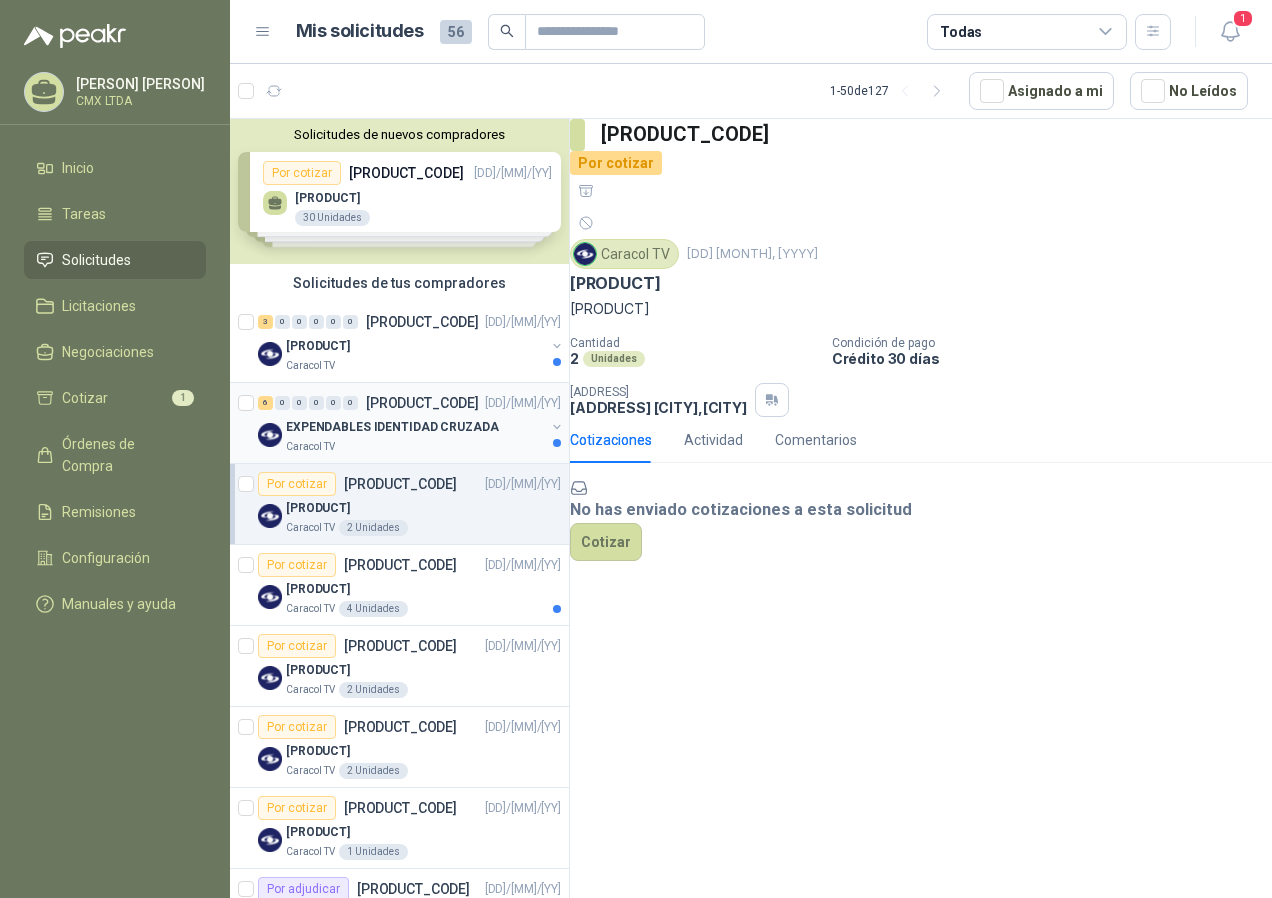 click on "EXPENDABLES  IDENTIDAD CRUZADA" at bounding box center [392, 427] 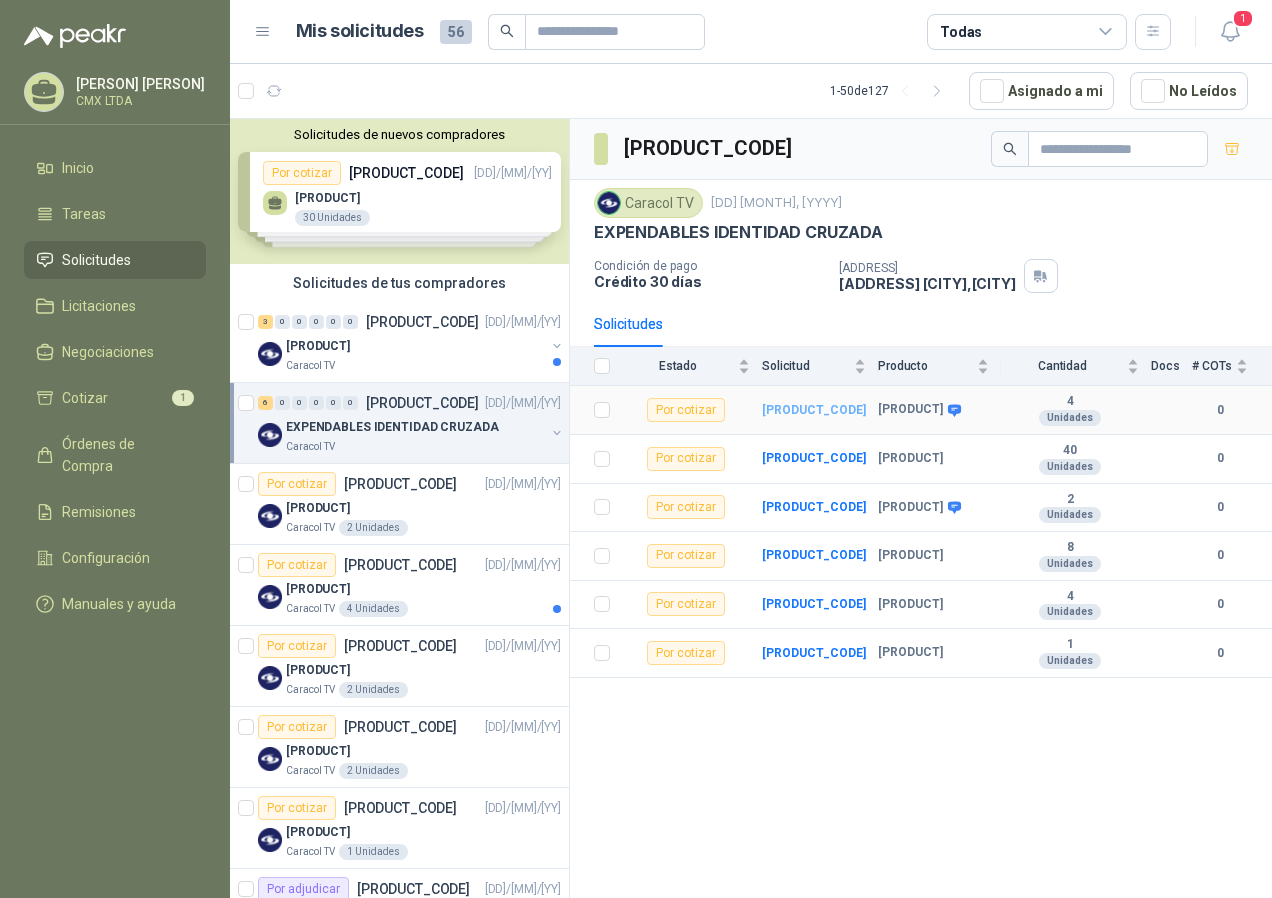 click on "[PRODUCT_CODE]" at bounding box center [814, 410] 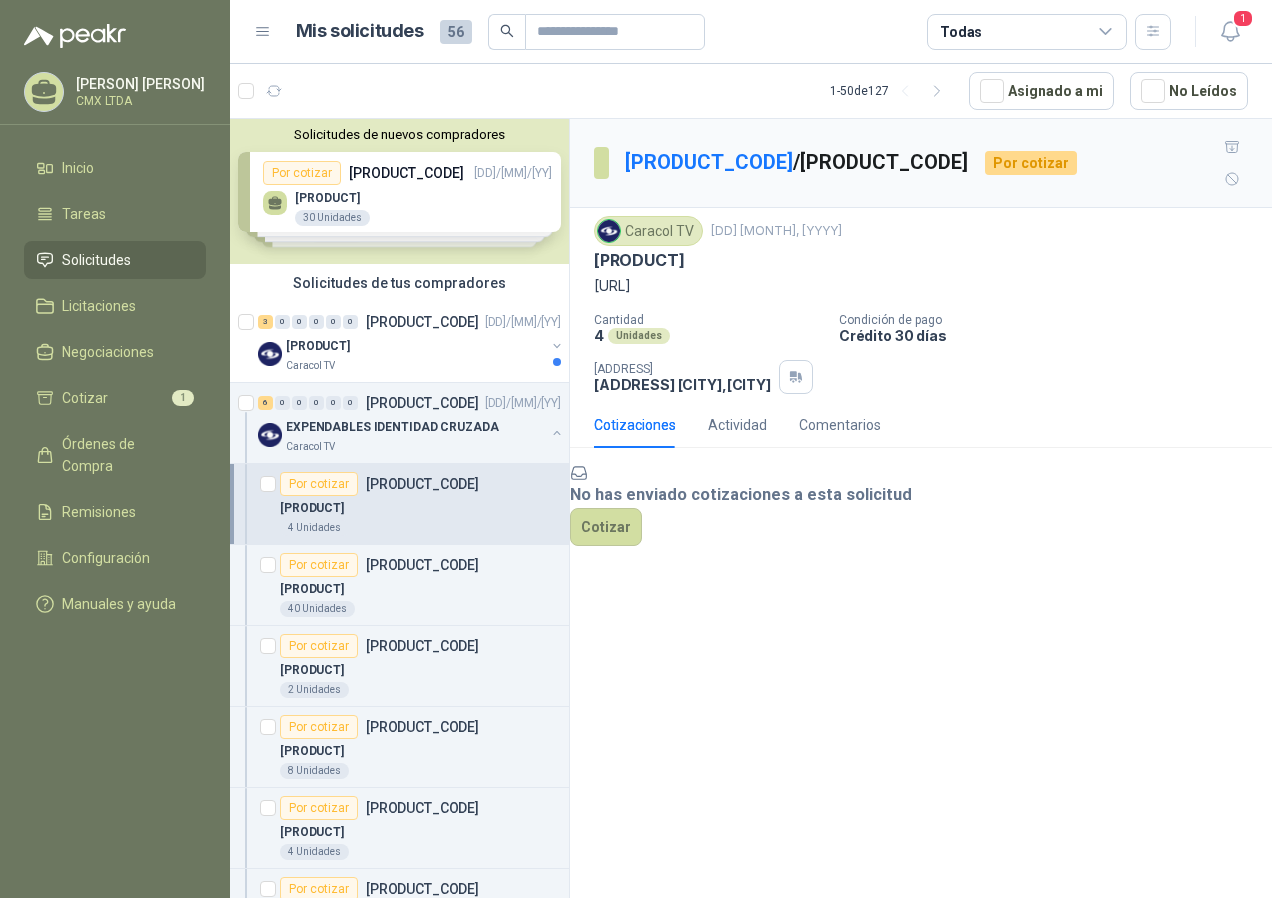 drag, startPoint x: 590, startPoint y: 255, endPoint x: 1016, endPoint y: 273, distance: 426.38013 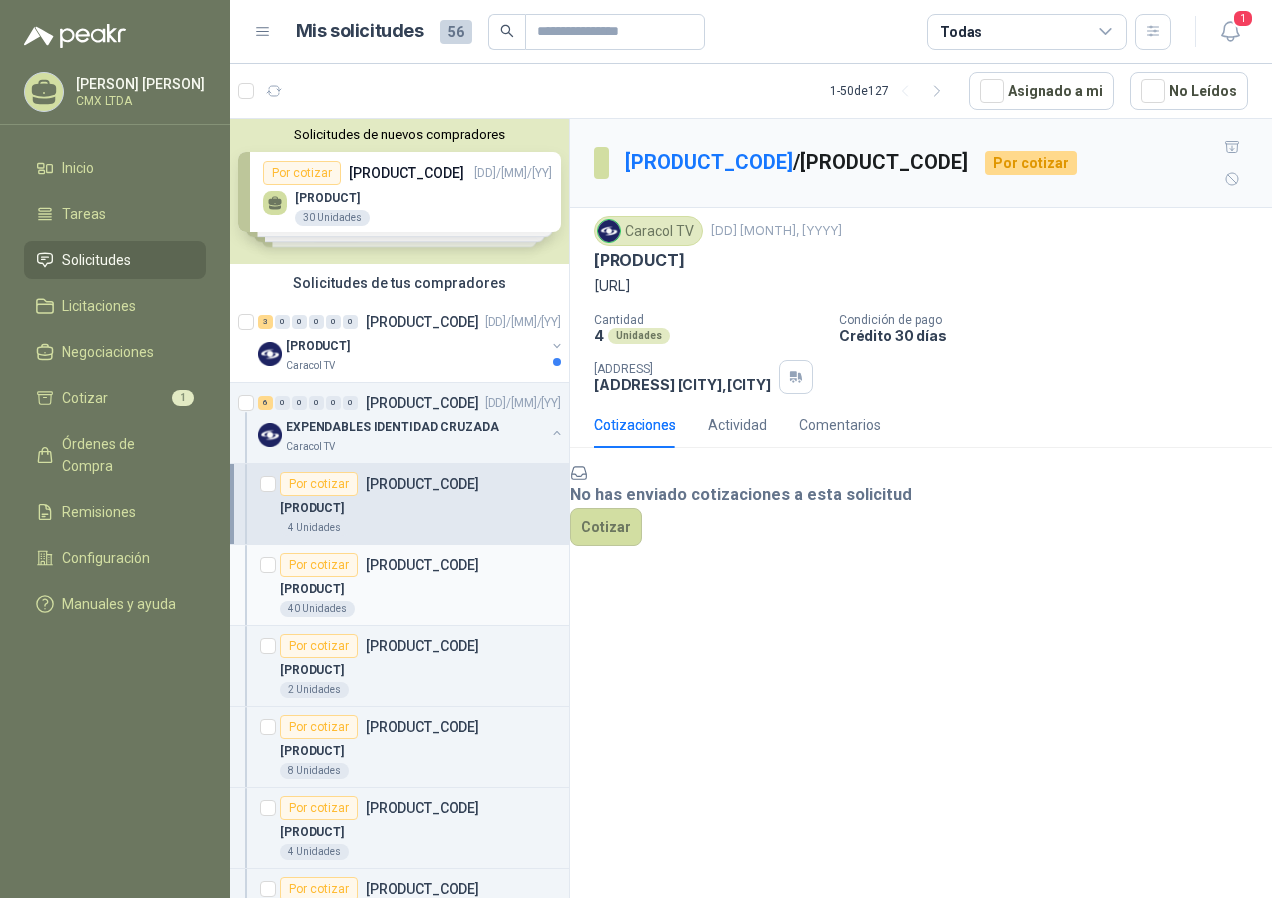 click on "40   Unidades" at bounding box center [420, 609] 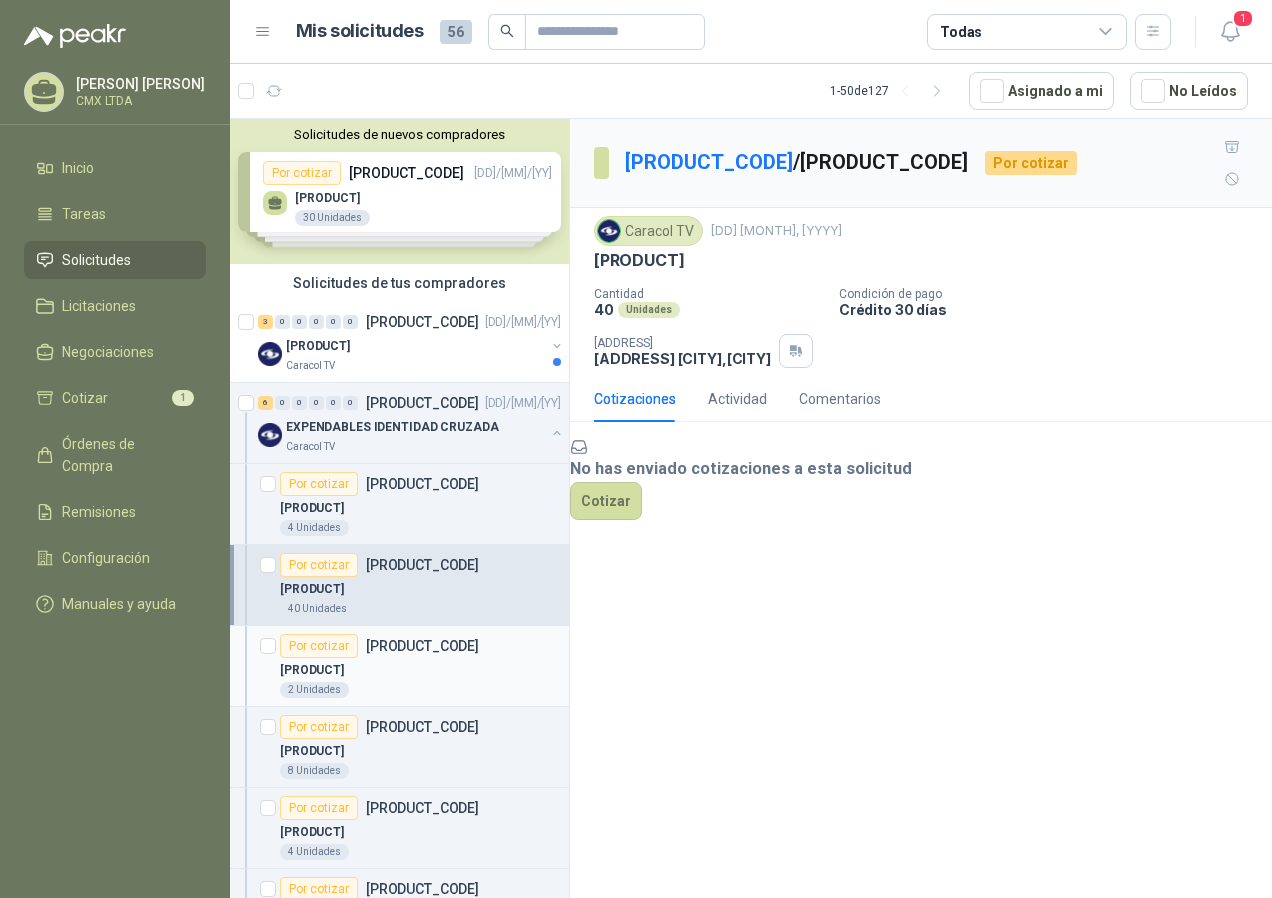 drag, startPoint x: 394, startPoint y: 662, endPoint x: 444, endPoint y: 680, distance: 53.14132 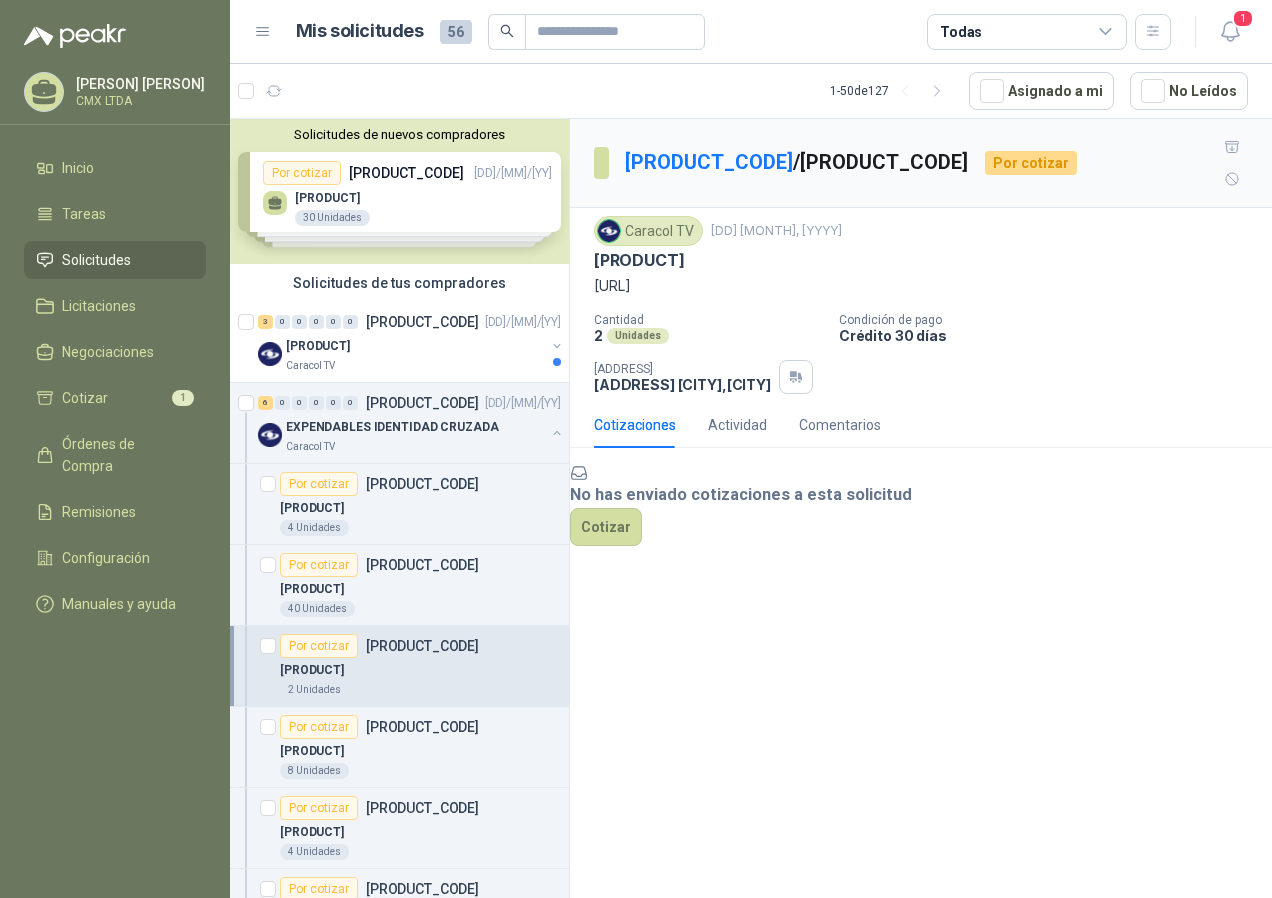drag, startPoint x: 590, startPoint y: 252, endPoint x: 880, endPoint y: 271, distance: 290.62173 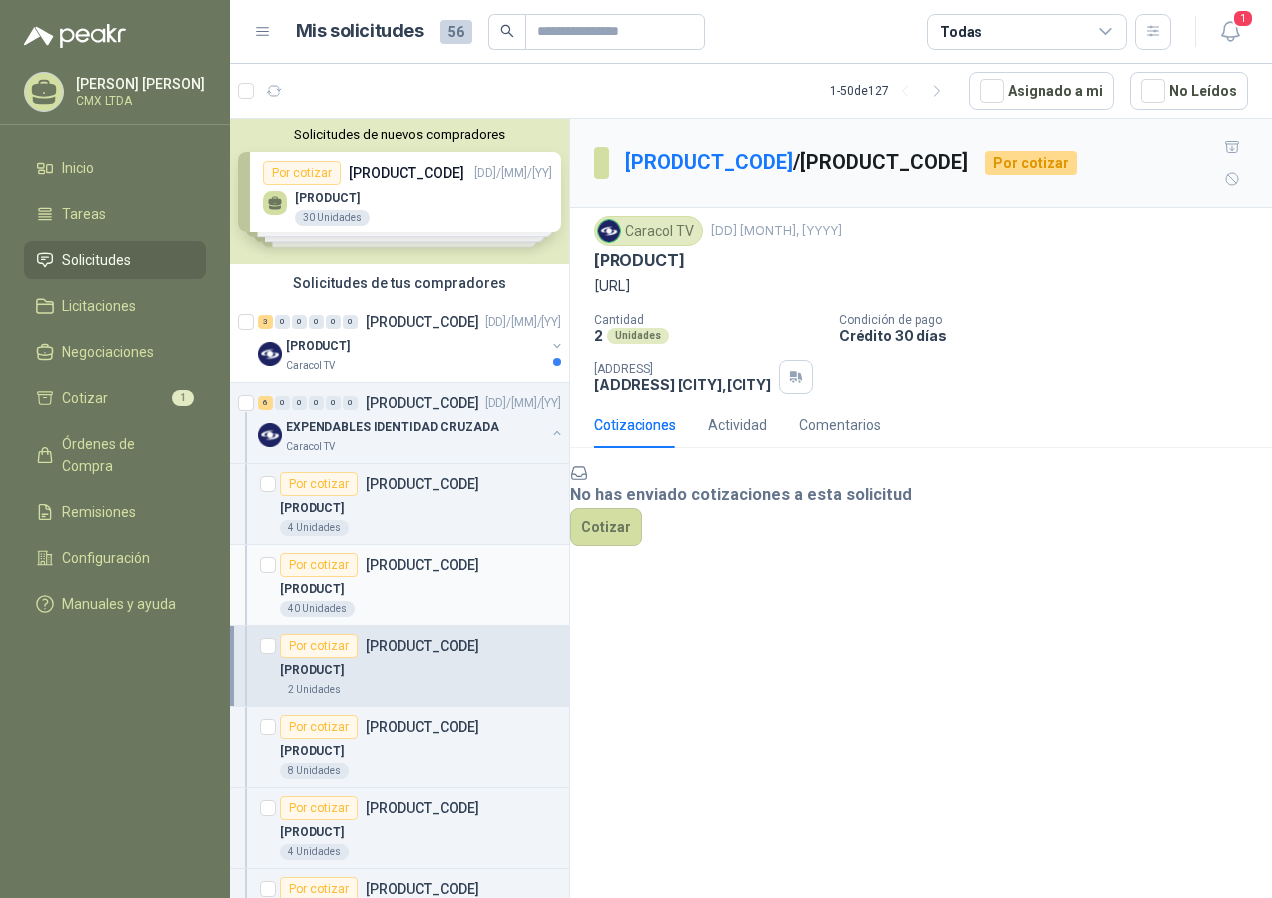 click on "[PRODUCT]" at bounding box center [420, 589] 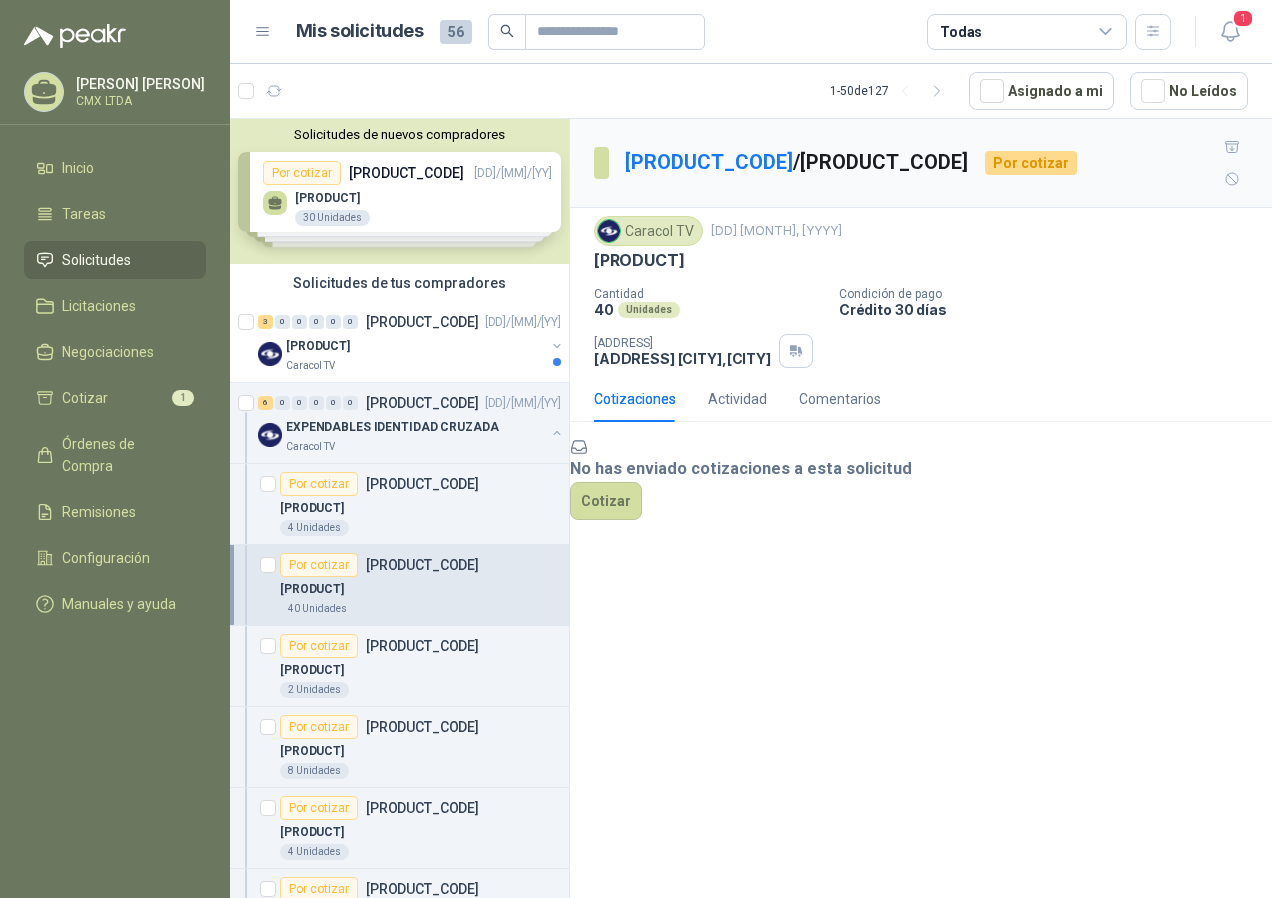 drag, startPoint x: 594, startPoint y: 228, endPoint x: 701, endPoint y: 234, distance: 107.16809 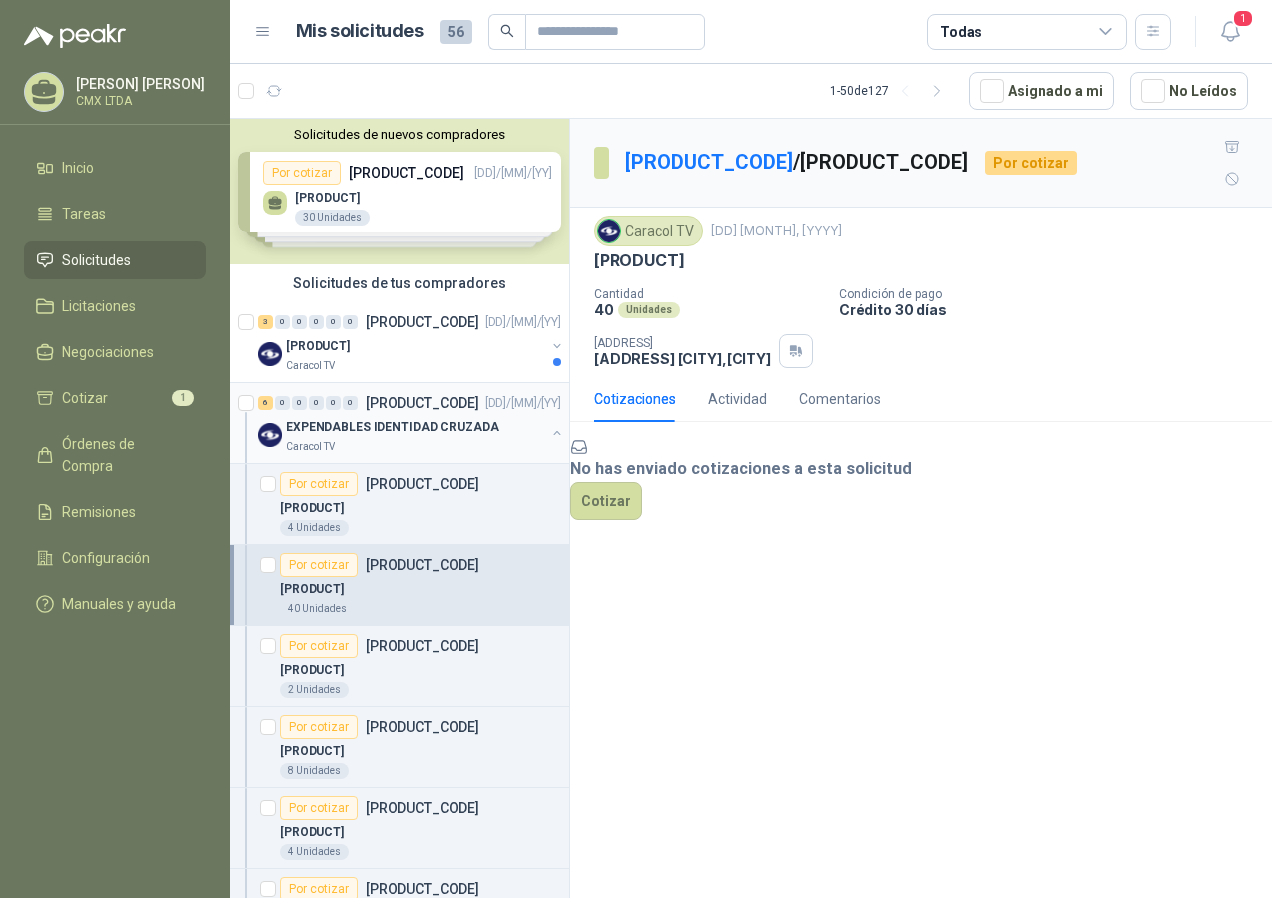 drag, startPoint x: 427, startPoint y: 402, endPoint x: 446, endPoint y: 435, distance: 38.078865 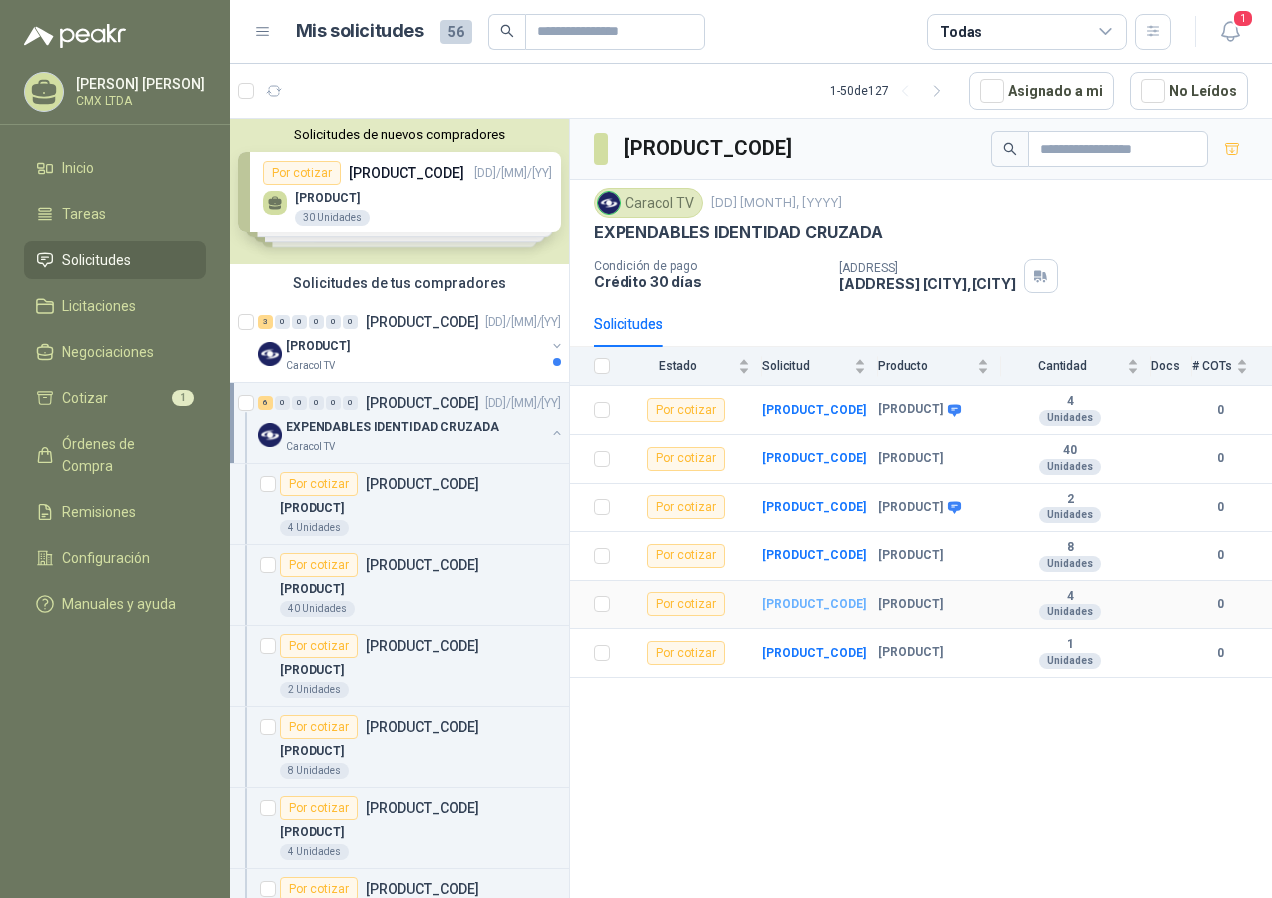 click on "[PRODUCT_CODE]" at bounding box center (814, 604) 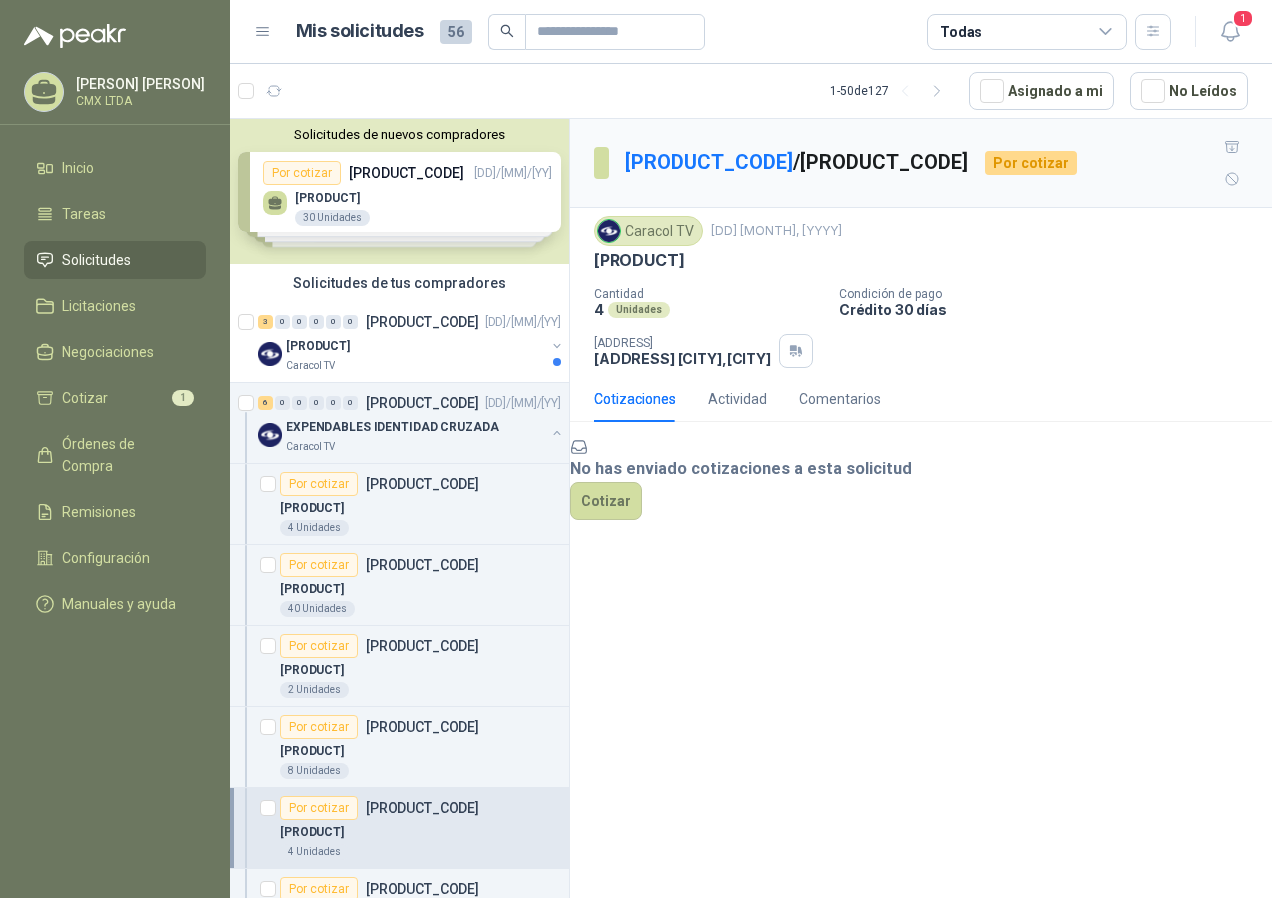 drag, startPoint x: 592, startPoint y: 226, endPoint x: 949, endPoint y: 224, distance: 357.0056 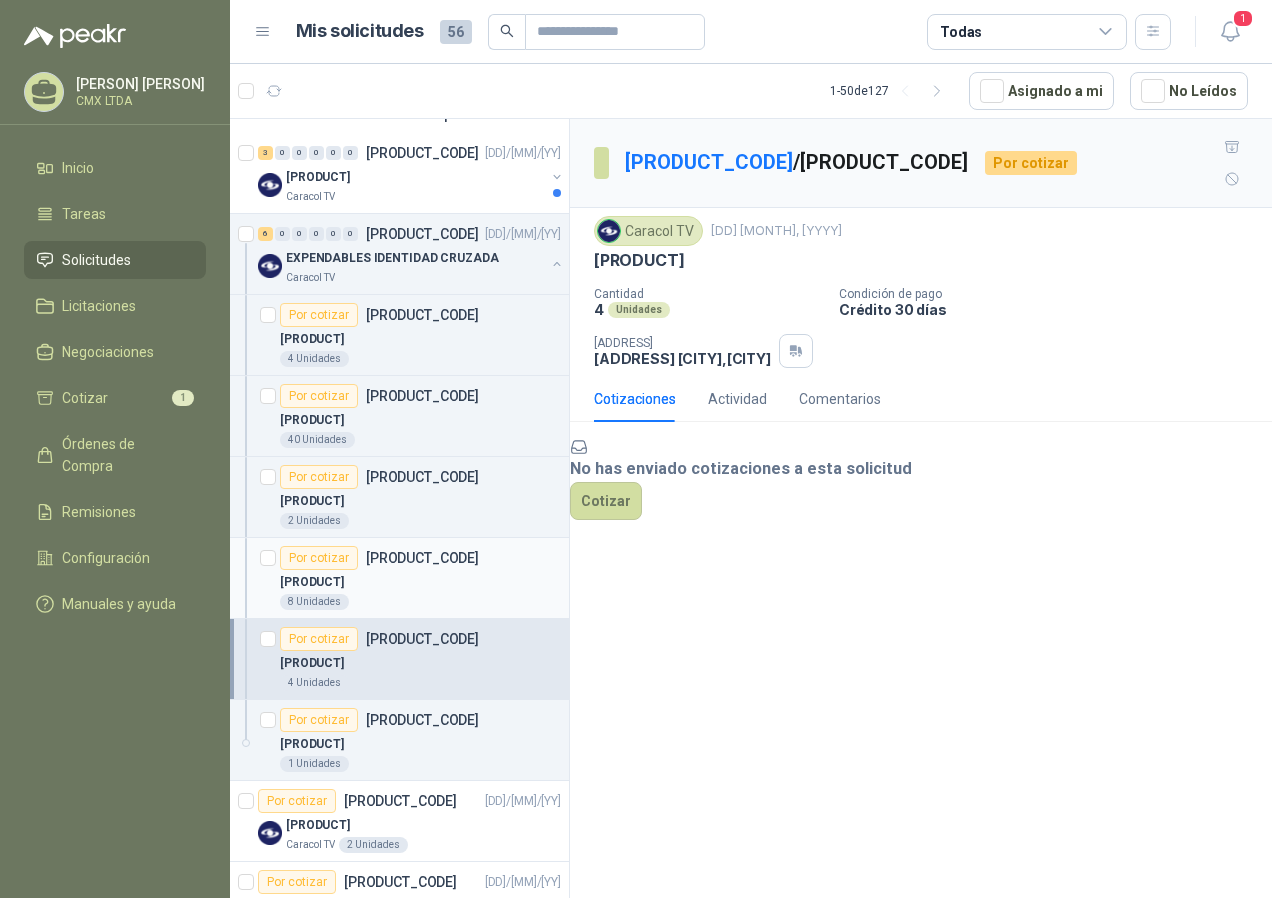 scroll, scrollTop: 200, scrollLeft: 0, axis: vertical 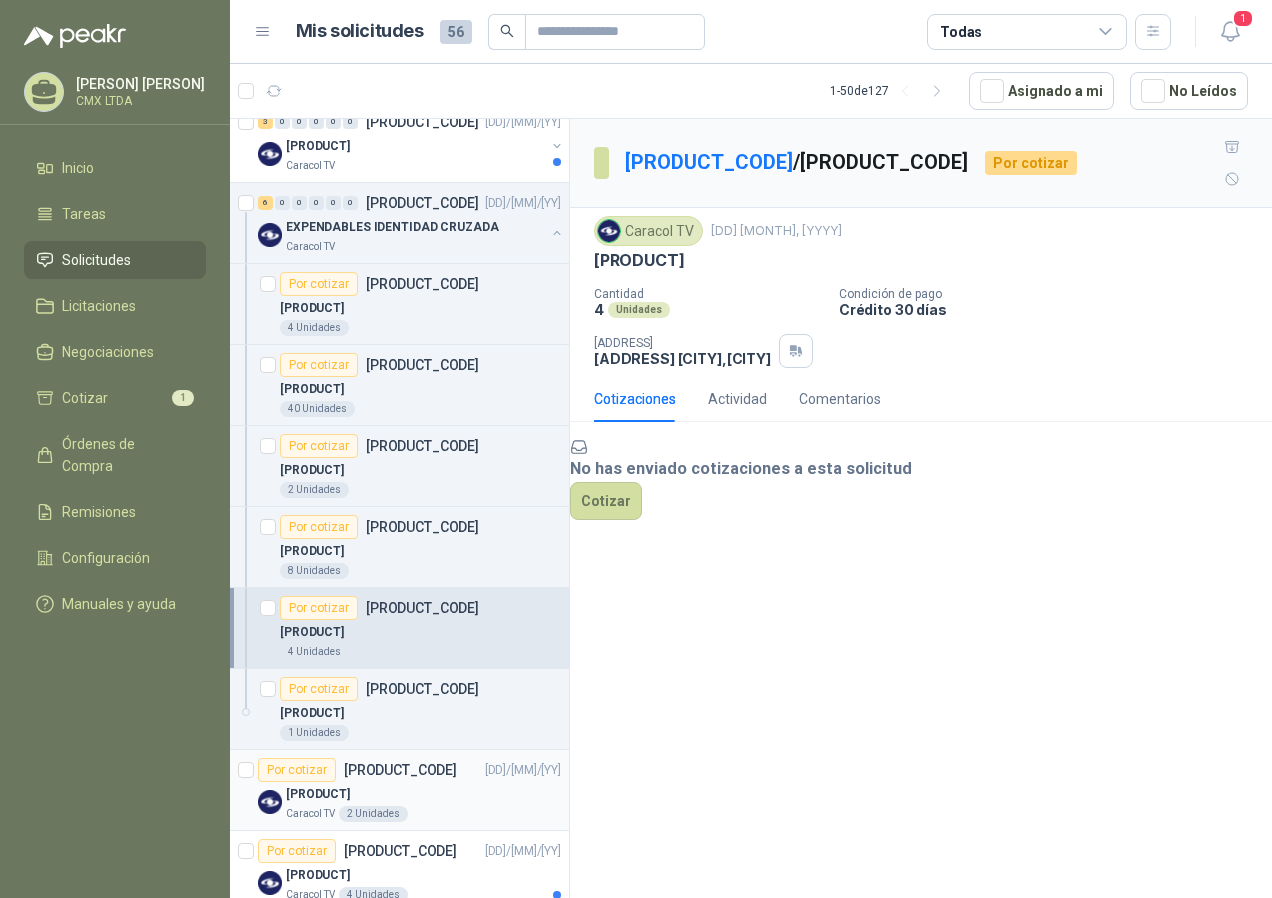click on "[PRODUCT_STATUS] [PRODUCT_CODE] [DD]/[MM]/[YY] [PRODUCT]" at bounding box center [409, 770] 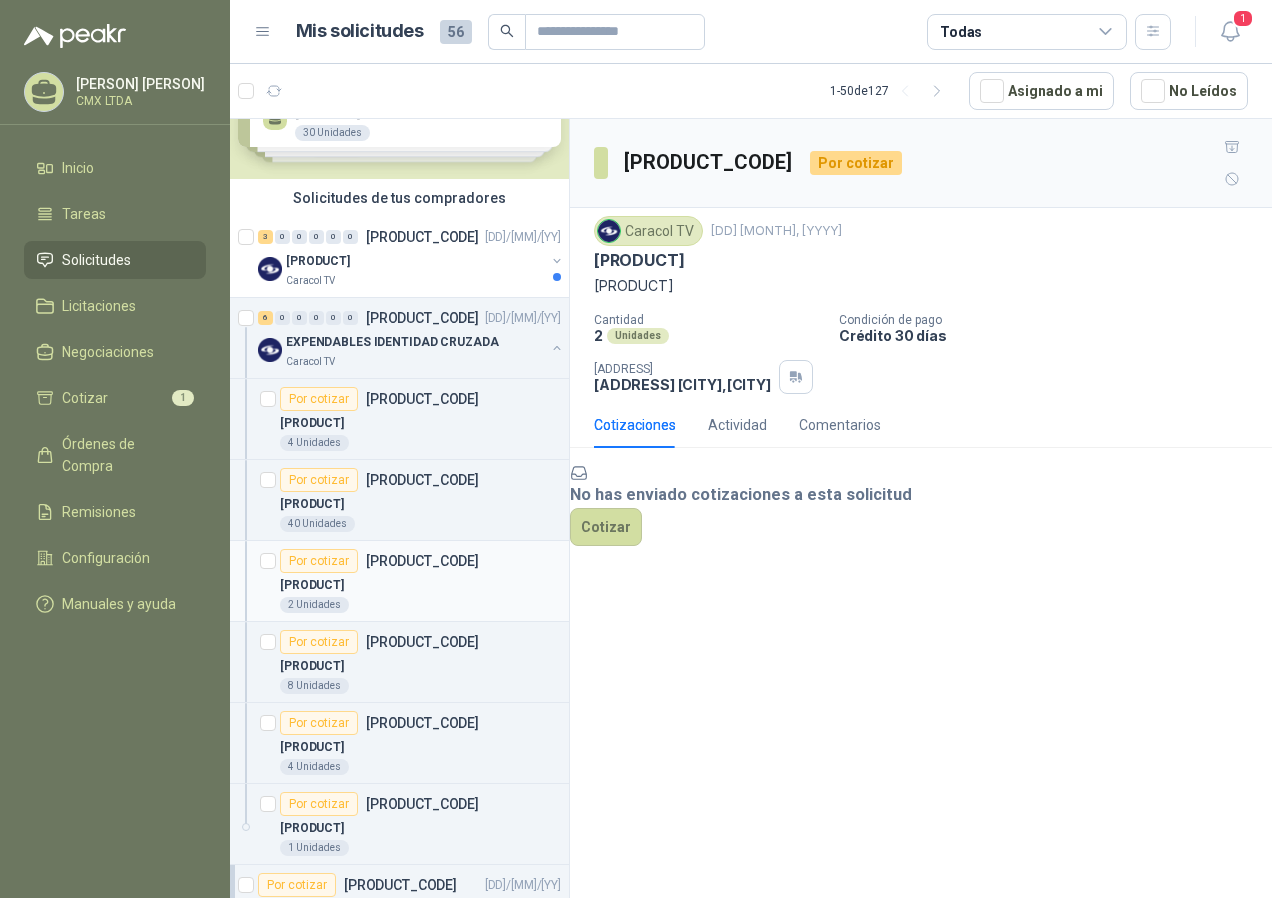 scroll, scrollTop: 0, scrollLeft: 0, axis: both 